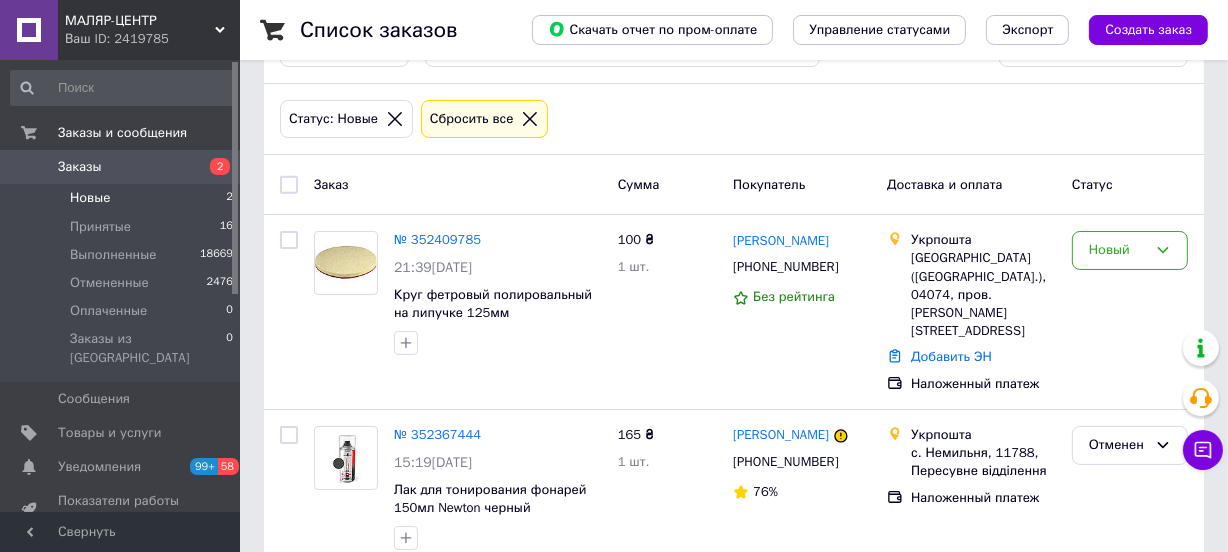 scroll, scrollTop: 72, scrollLeft: 0, axis: vertical 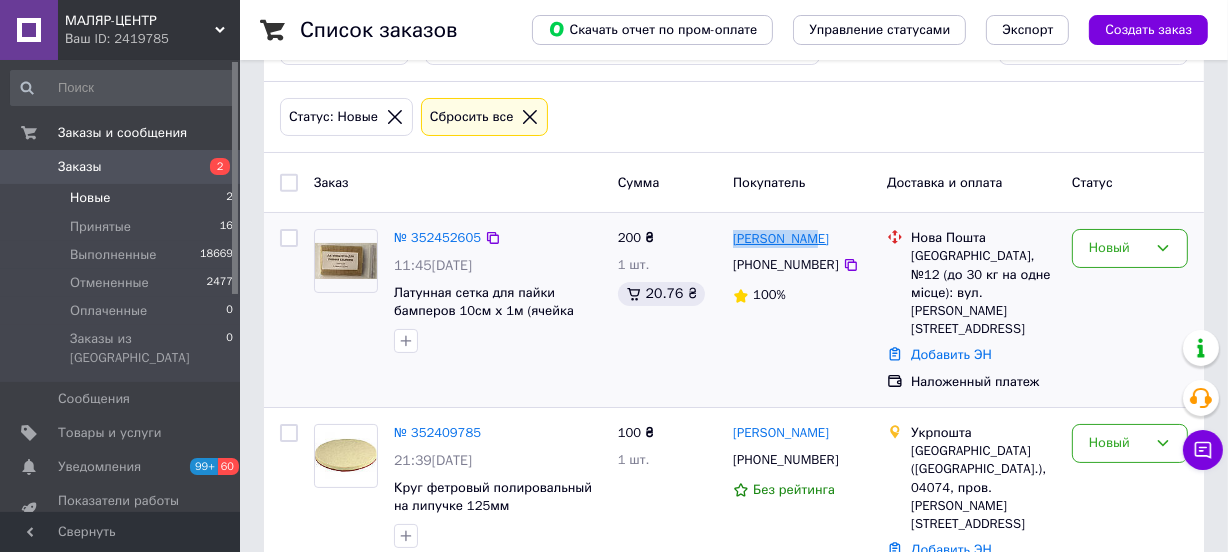 drag, startPoint x: 815, startPoint y: 239, endPoint x: 737, endPoint y: 244, distance: 78.160095 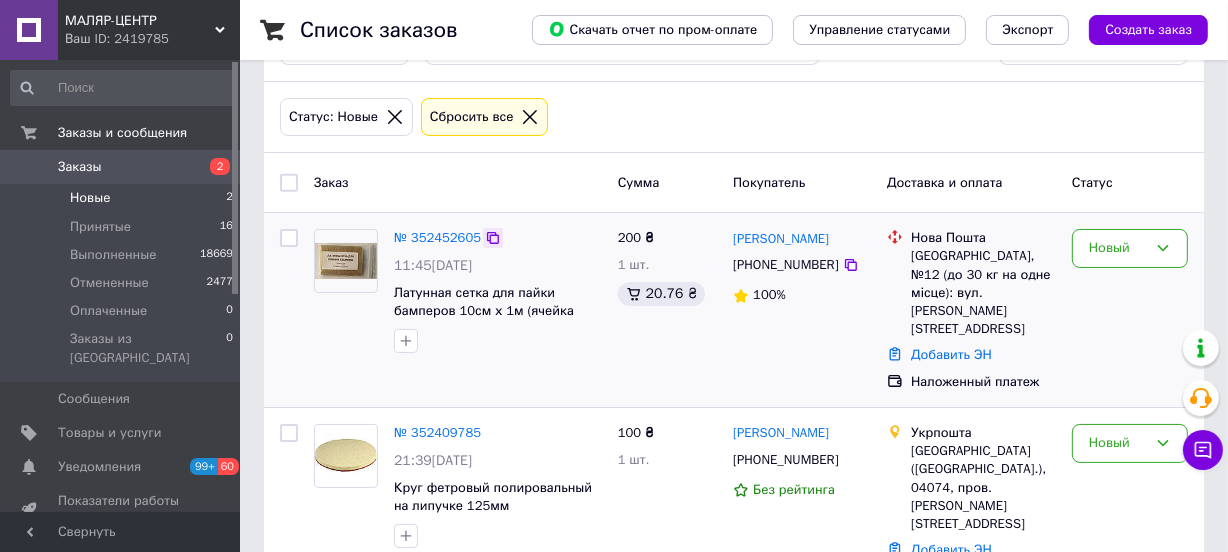click 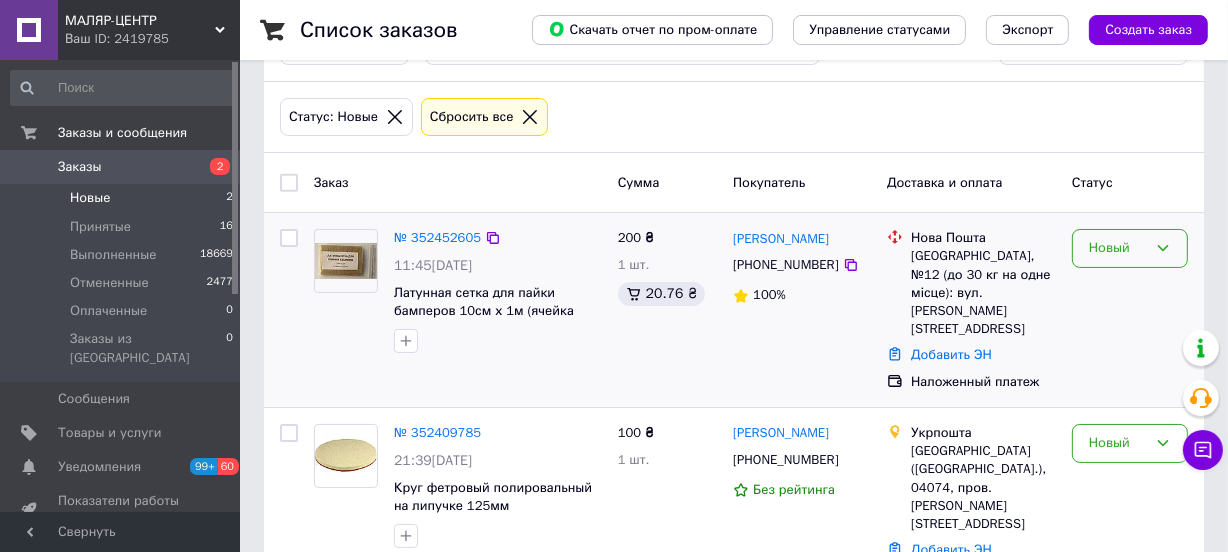 click on "Новый" at bounding box center (1118, 248) 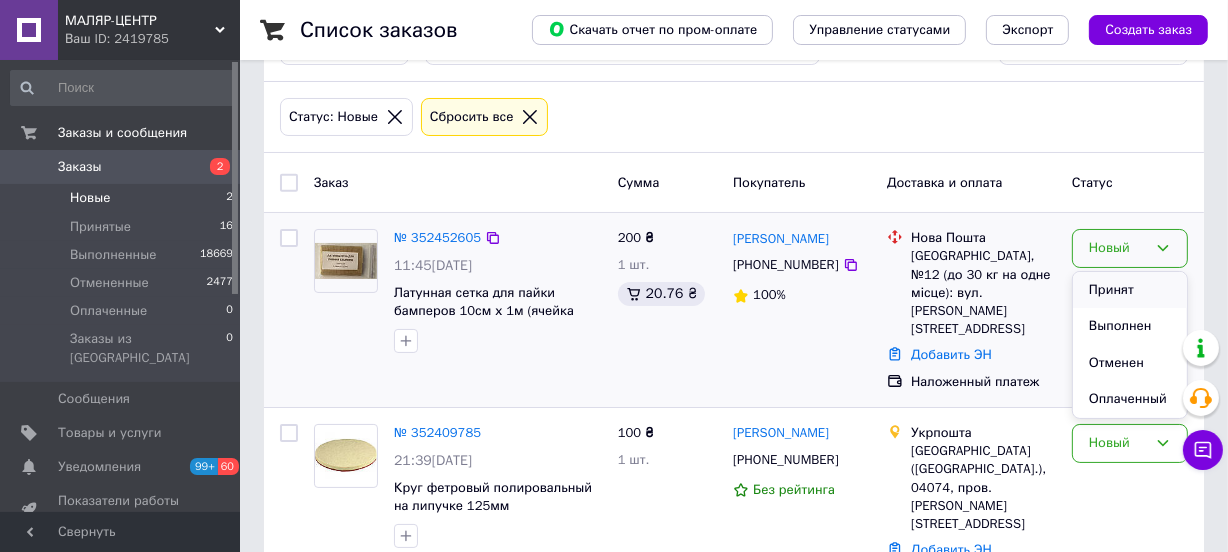 click on "Принят" at bounding box center [1130, 290] 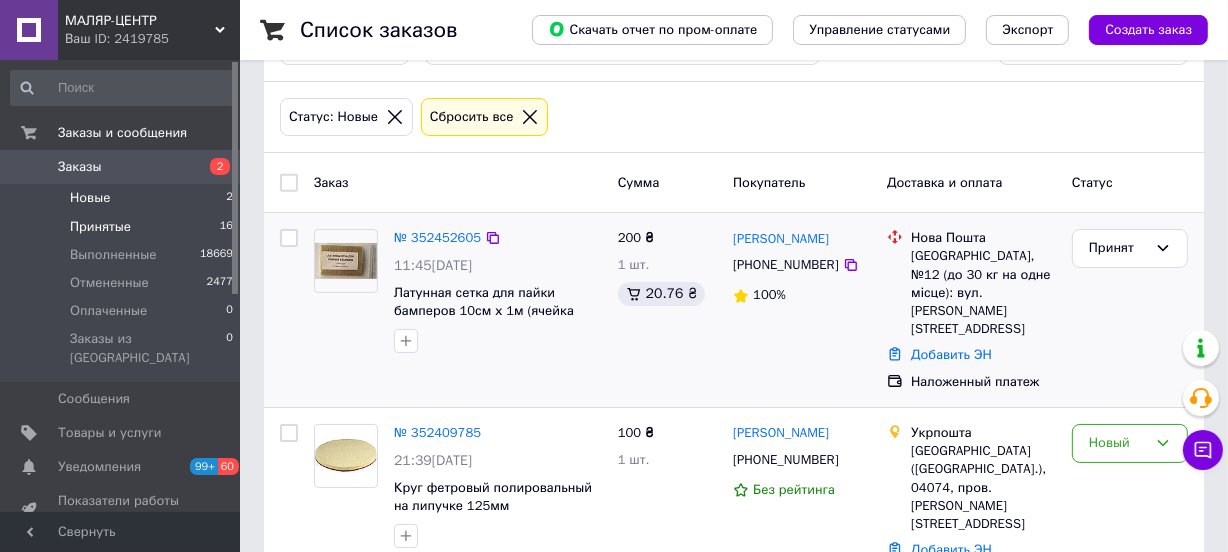 click on "Принятые" at bounding box center [100, 227] 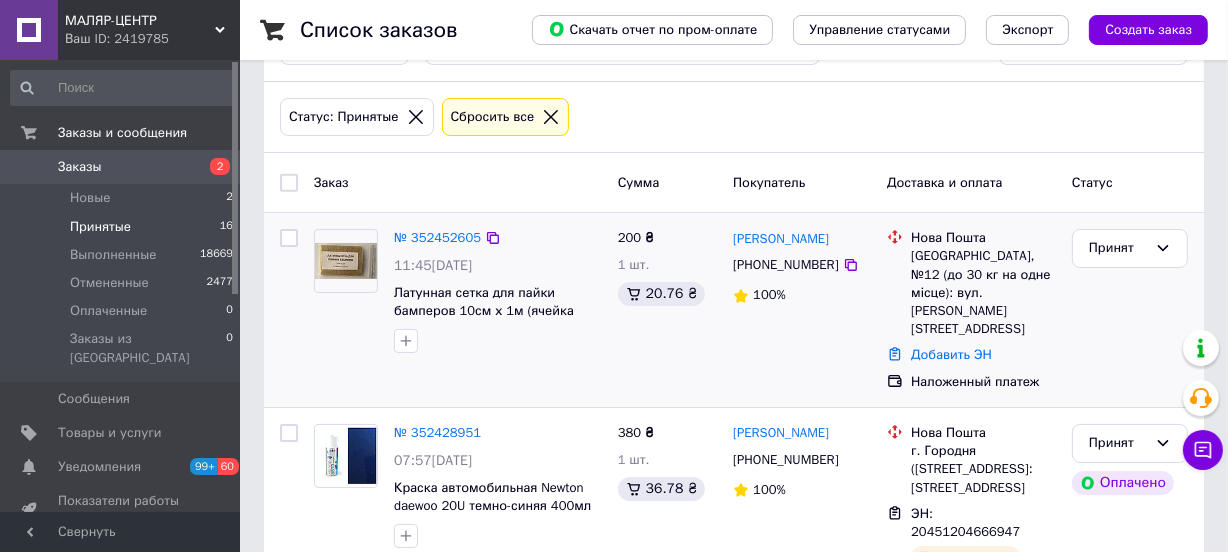 scroll, scrollTop: 0, scrollLeft: 0, axis: both 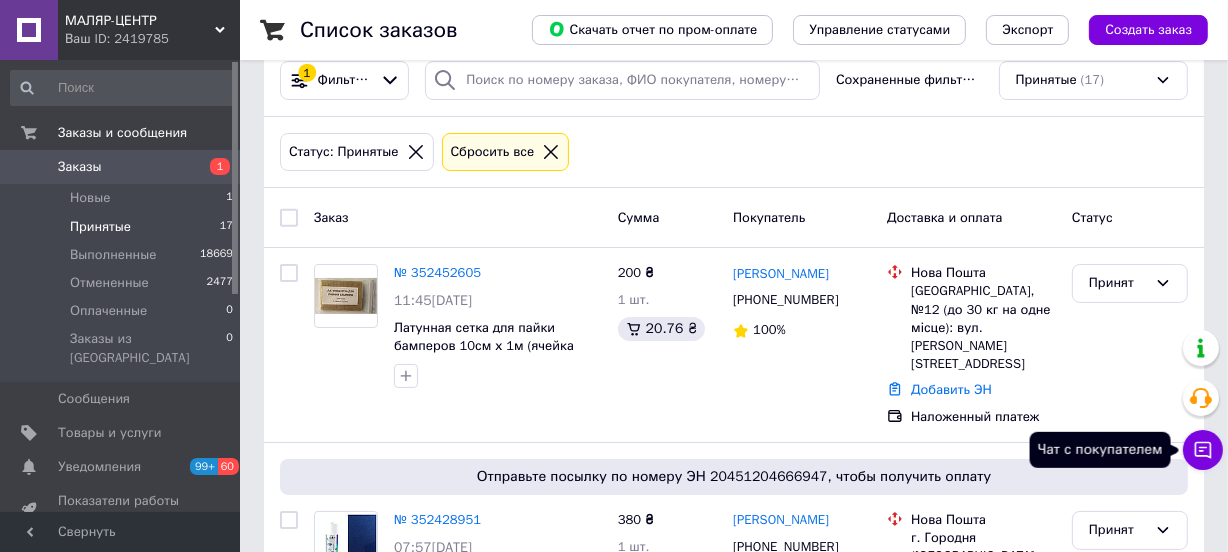 click 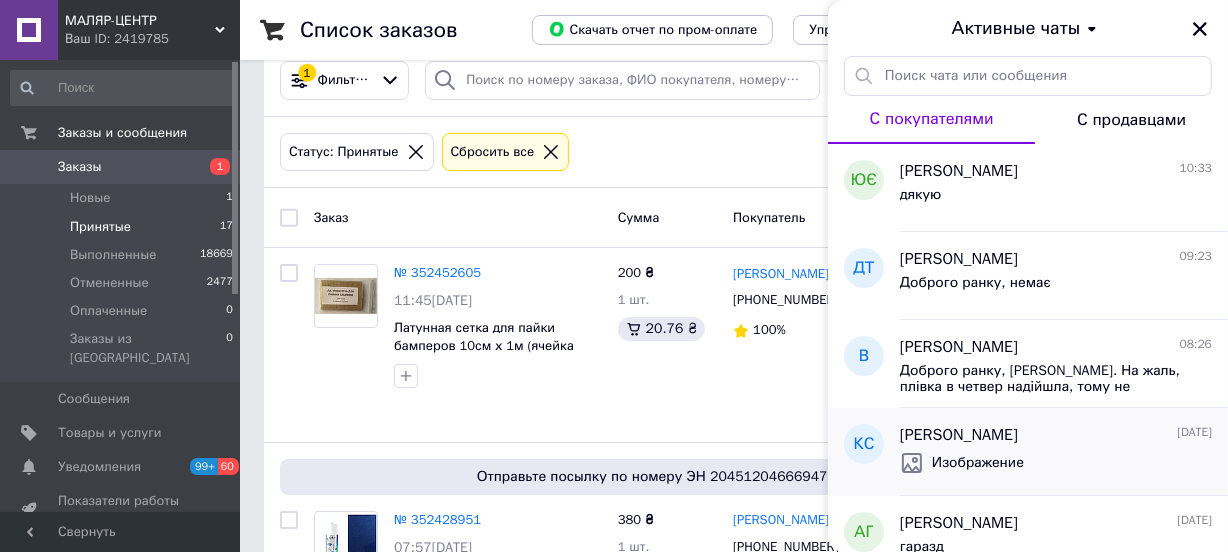 click on "Изображение" at bounding box center [978, 463] 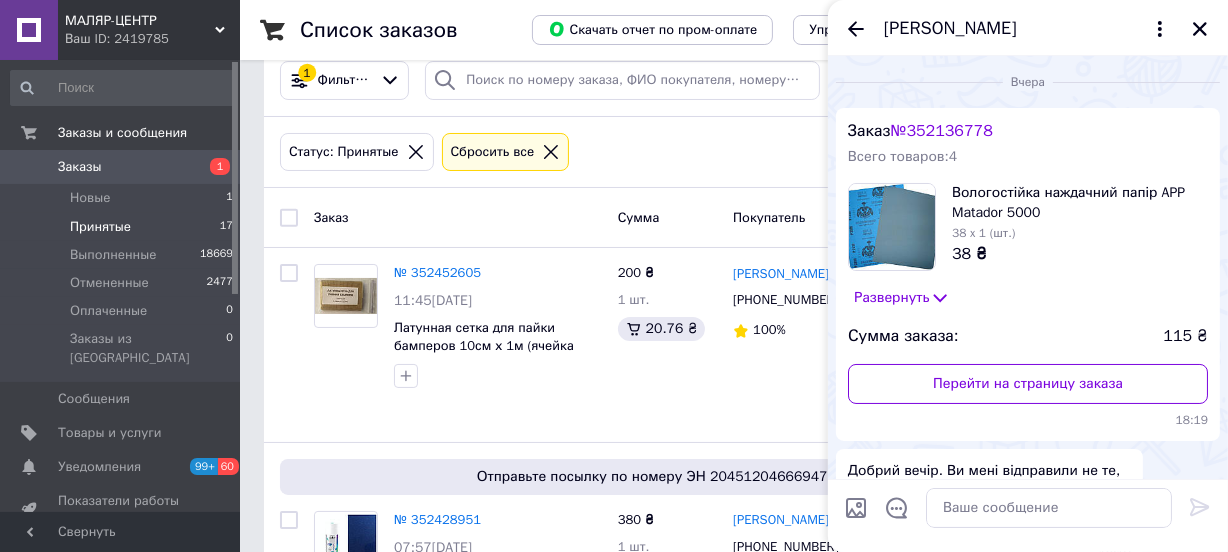 scroll, scrollTop: 340, scrollLeft: 0, axis: vertical 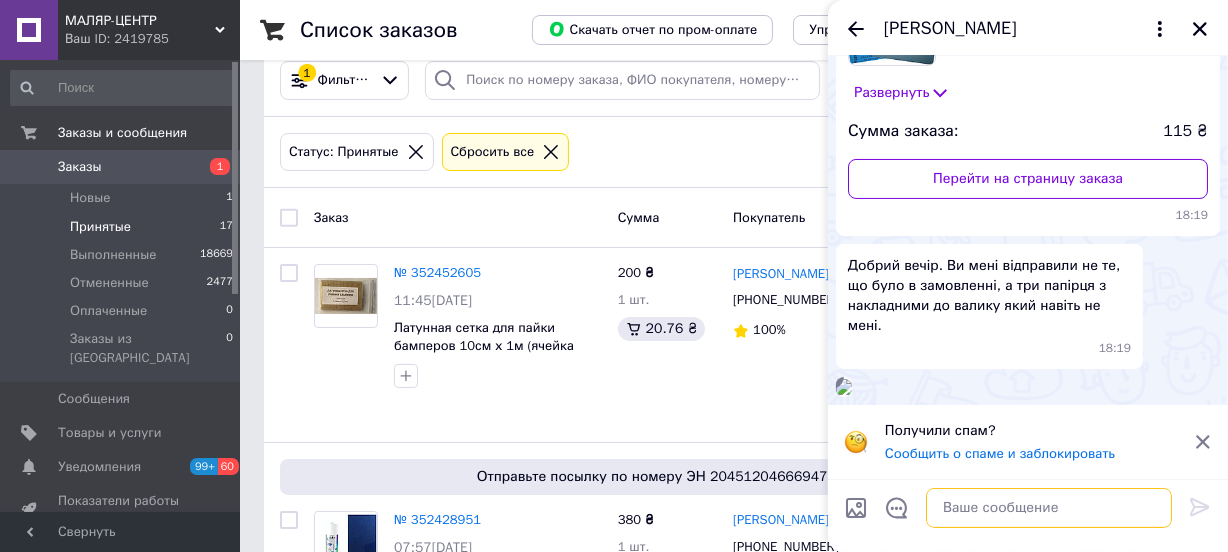 click at bounding box center [1049, 508] 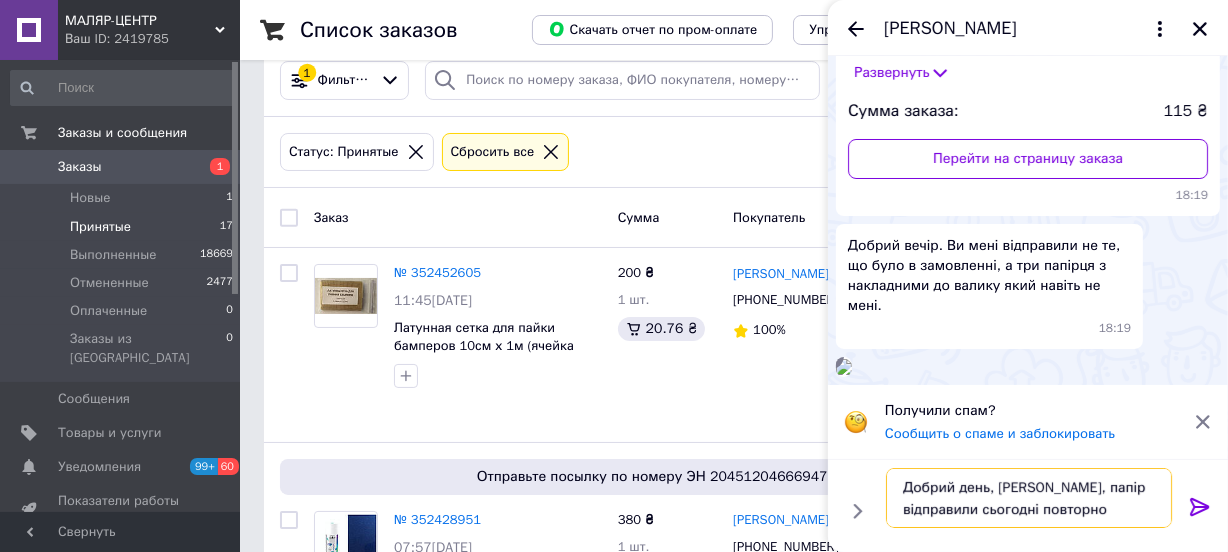 click on "Добрий день, Катерина, папір відправили сьогодні повторно" at bounding box center (1029, 498) 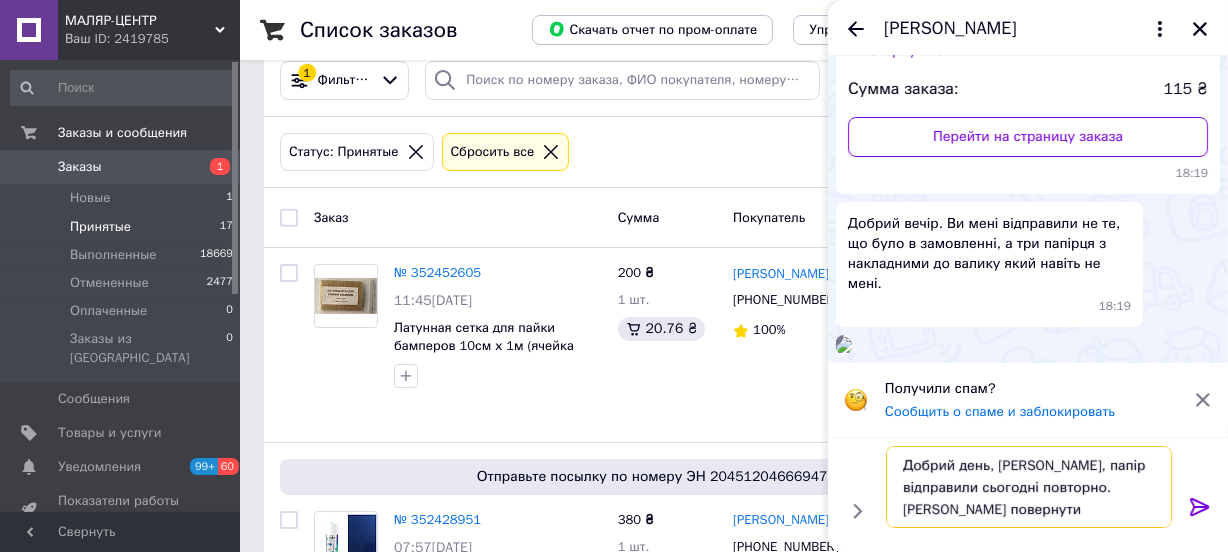 type on "Добрий день, Катерина, папір відправили сьогодні повторно. Куди повернути документи напишемо завтра" 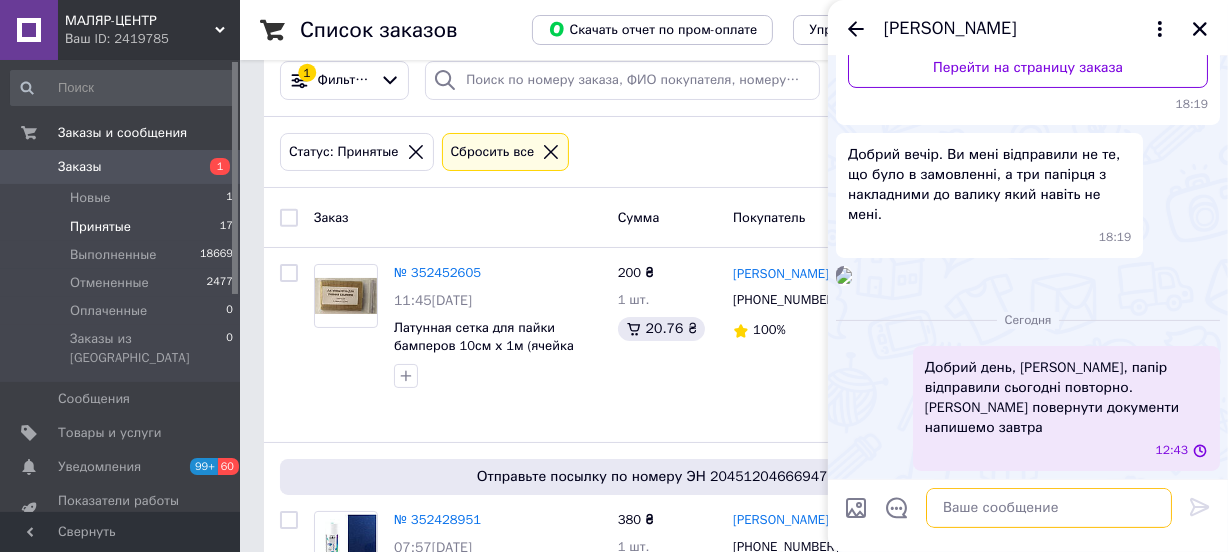 scroll, scrollTop: 556, scrollLeft: 0, axis: vertical 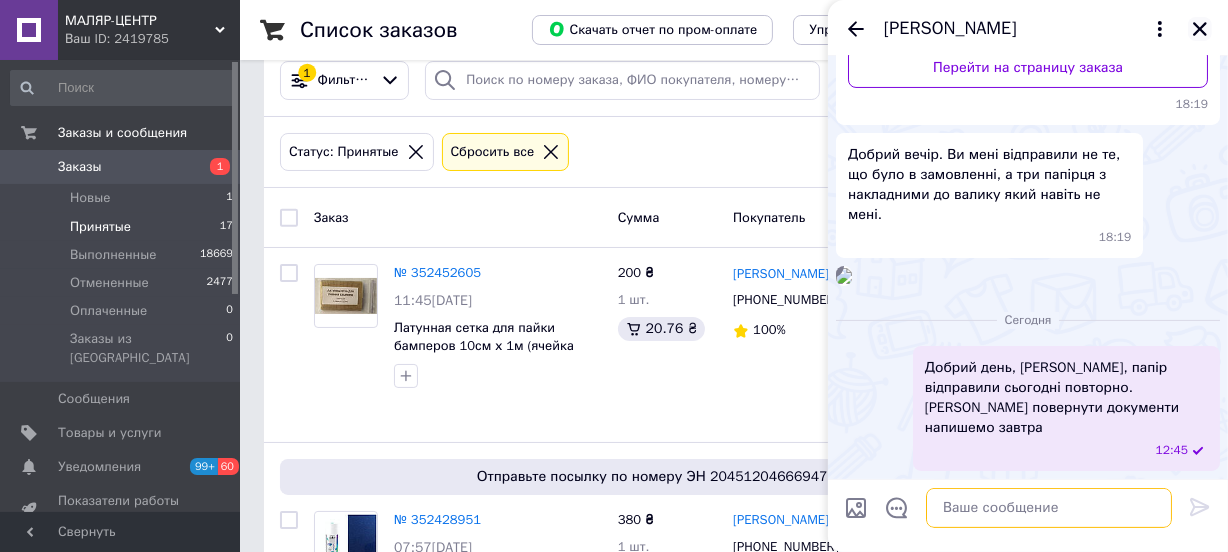 type 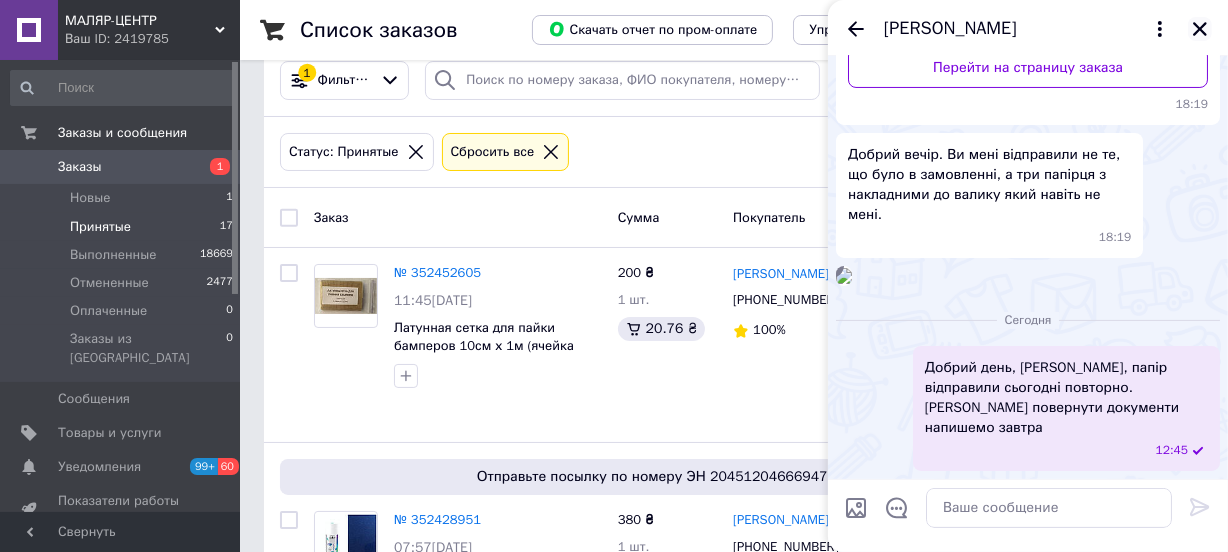 click 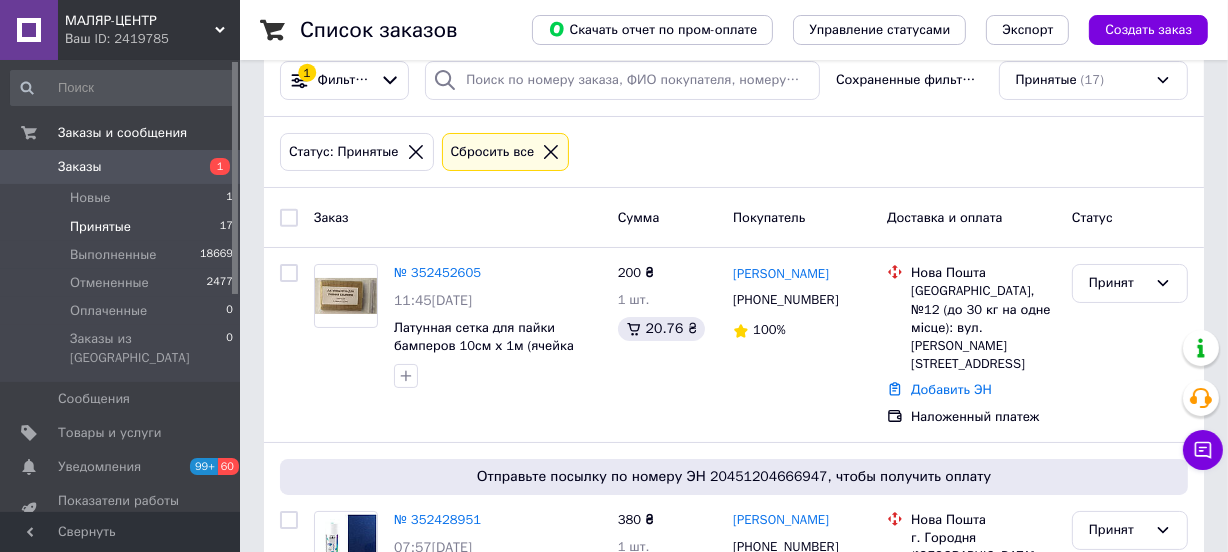 drag, startPoint x: 105, startPoint y: 192, endPoint x: 62, endPoint y: 15, distance: 182.14828 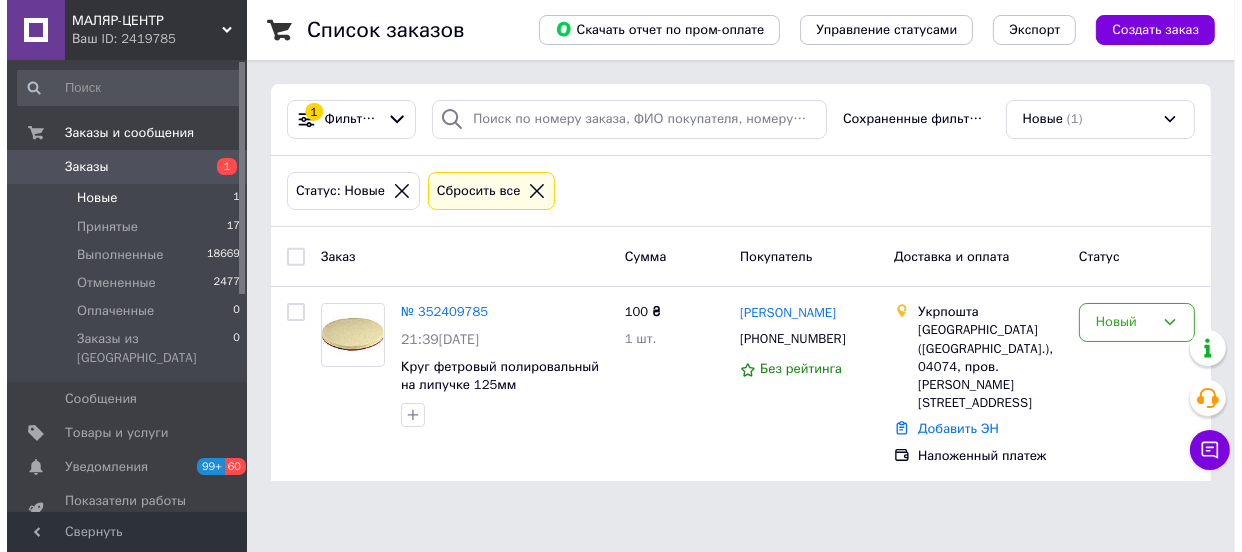 scroll, scrollTop: 0, scrollLeft: 0, axis: both 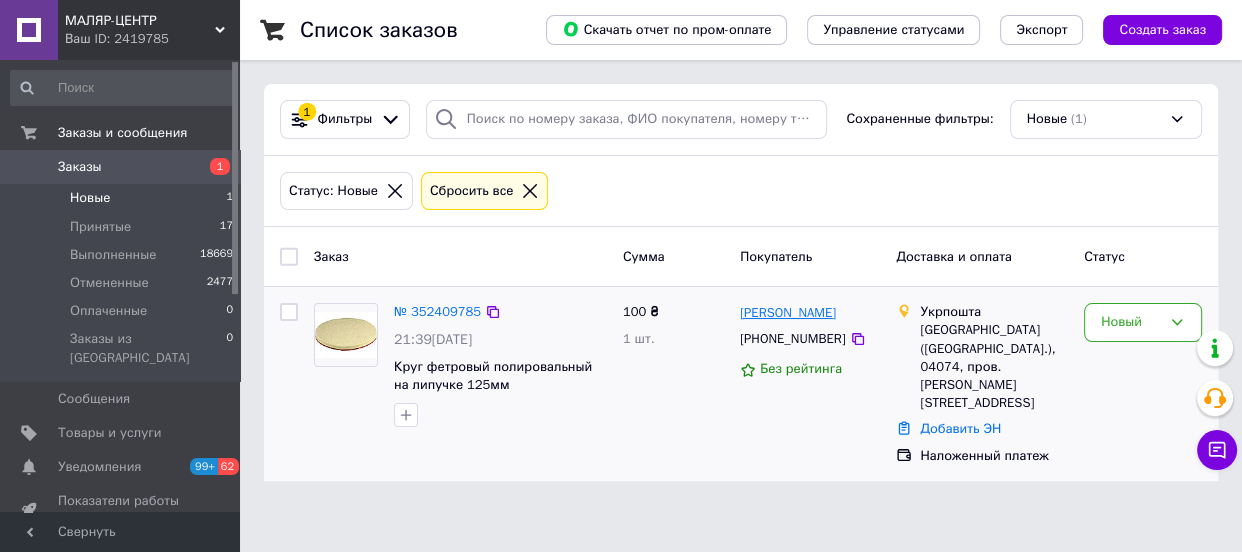 drag, startPoint x: 862, startPoint y: 310, endPoint x: 740, endPoint y: 310, distance: 122 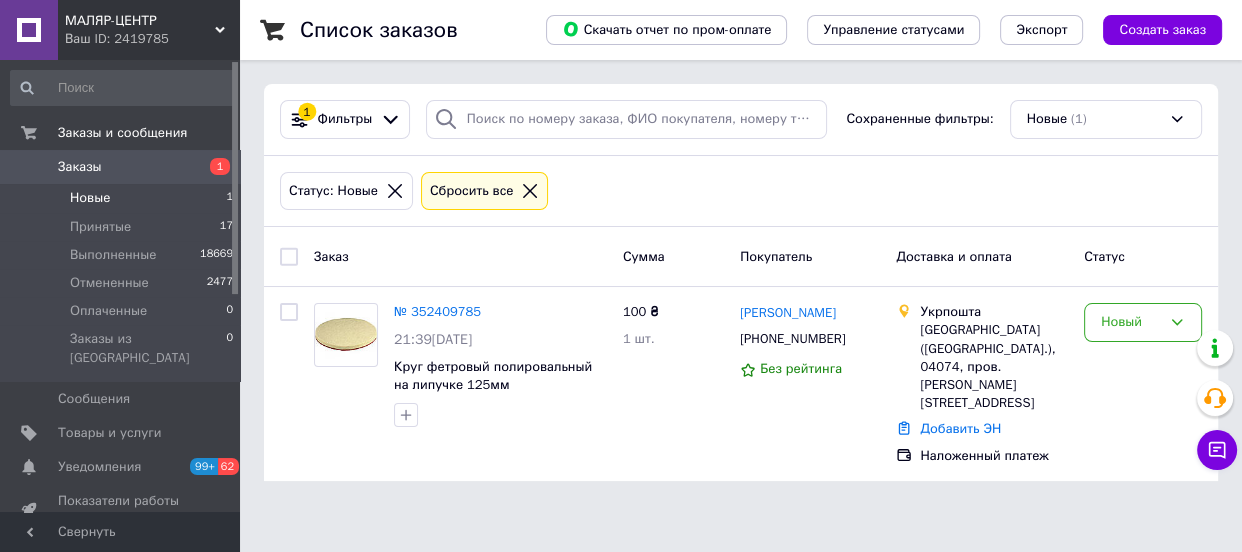 copy on "[PERSON_NAME]" 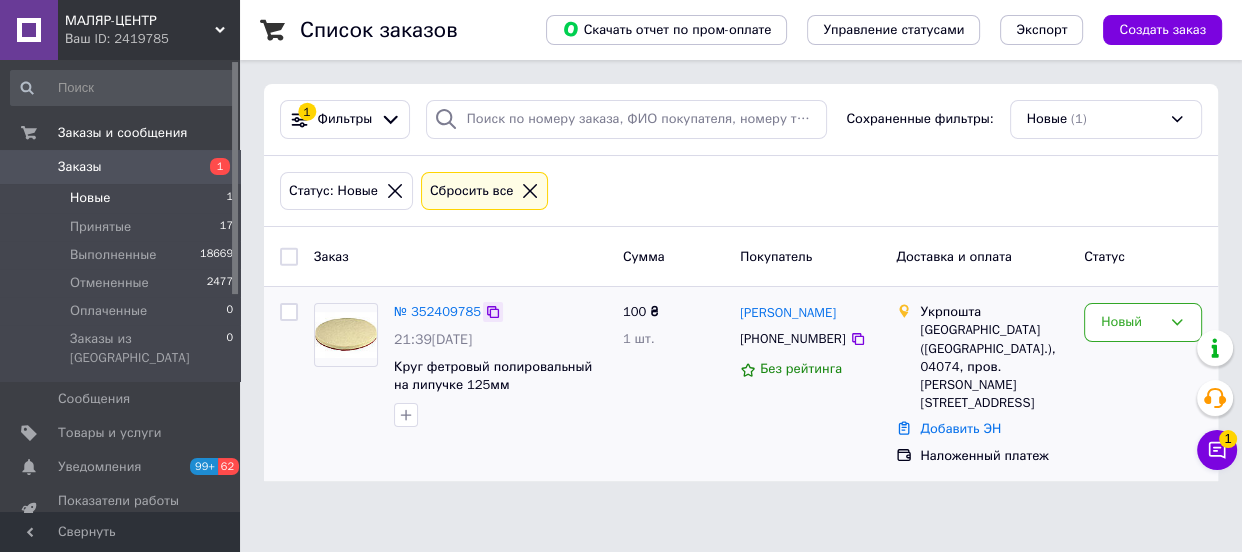 click 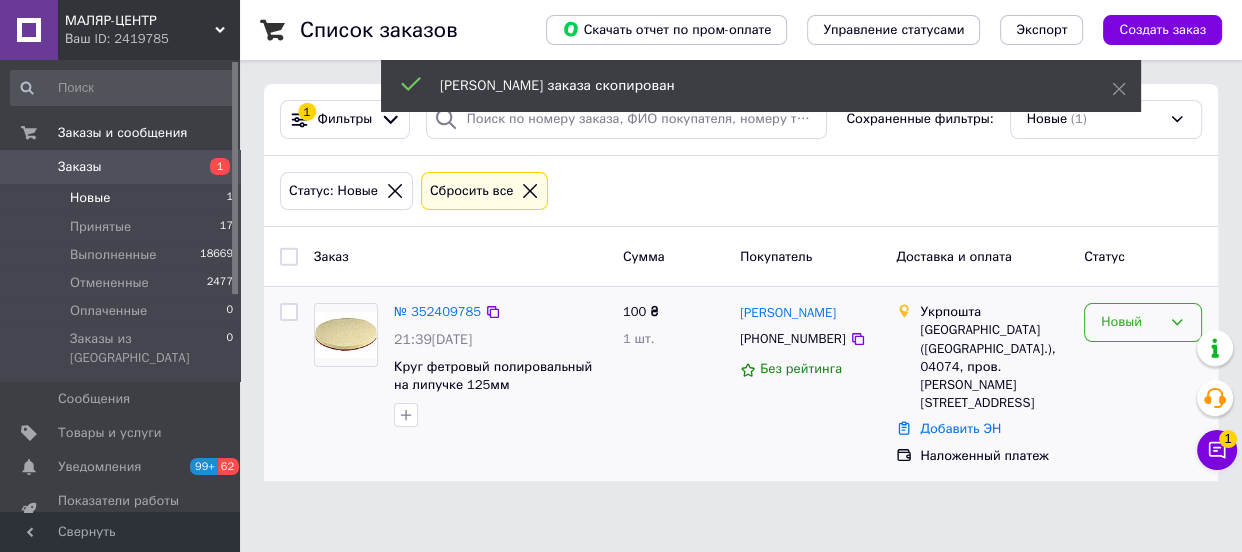 click 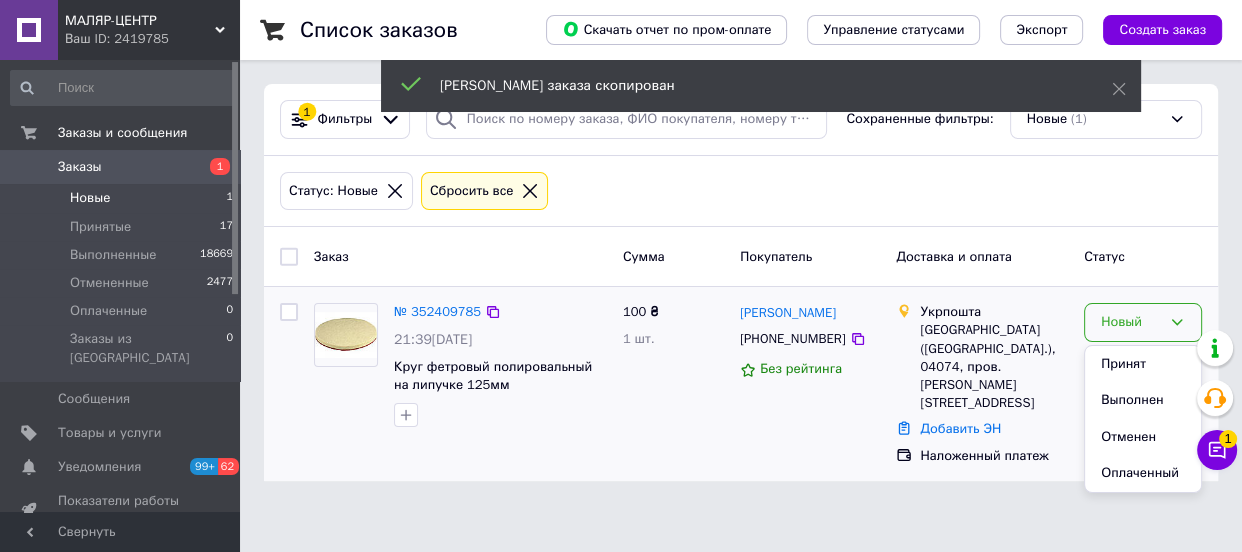 click on "Принят" at bounding box center (1143, 364) 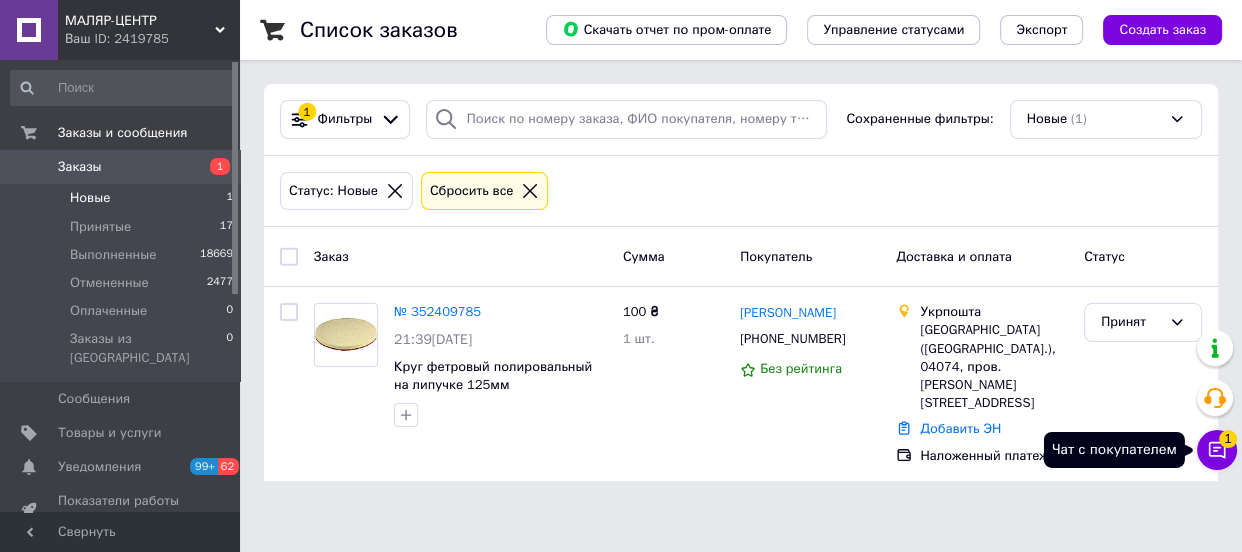 click on "1" at bounding box center [1228, 439] 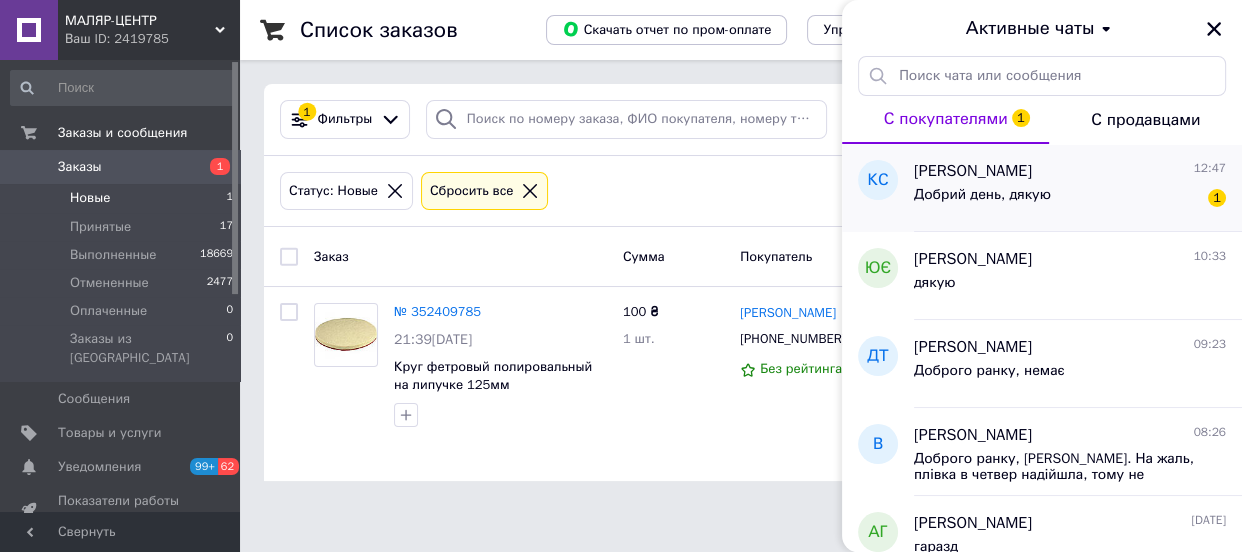 click on "Добрий день, дякую" at bounding box center (982, 195) 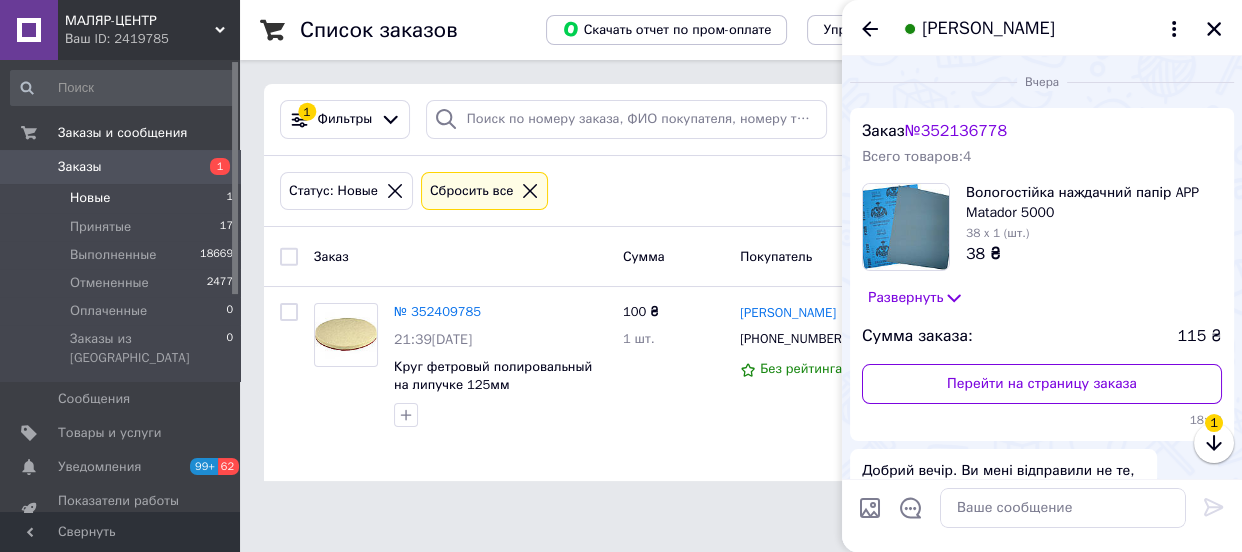scroll, scrollTop: 645, scrollLeft: 0, axis: vertical 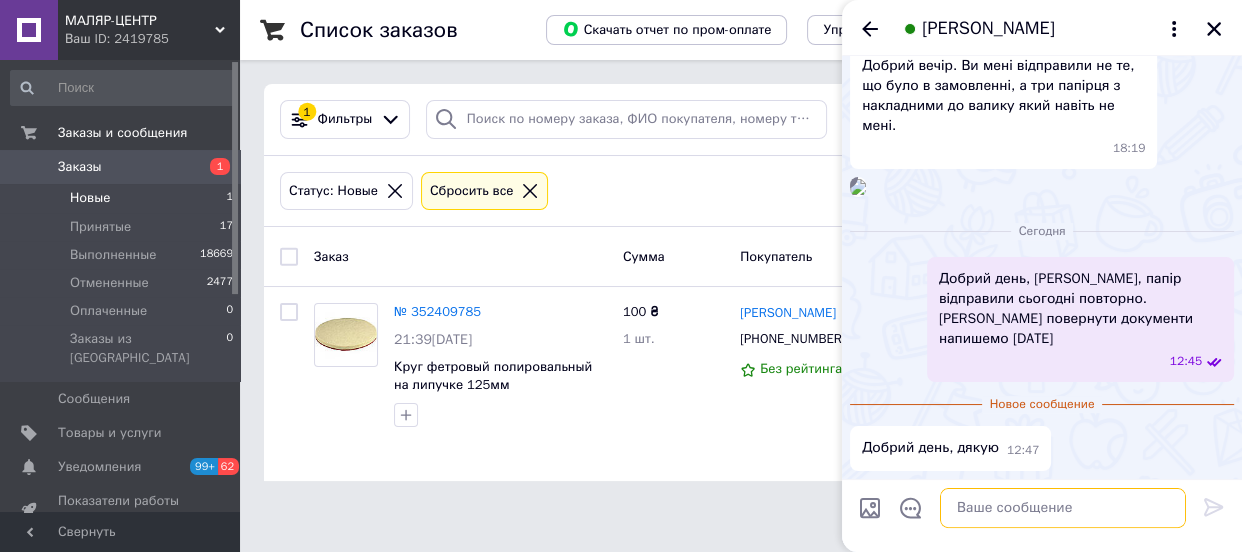 click at bounding box center [1063, 508] 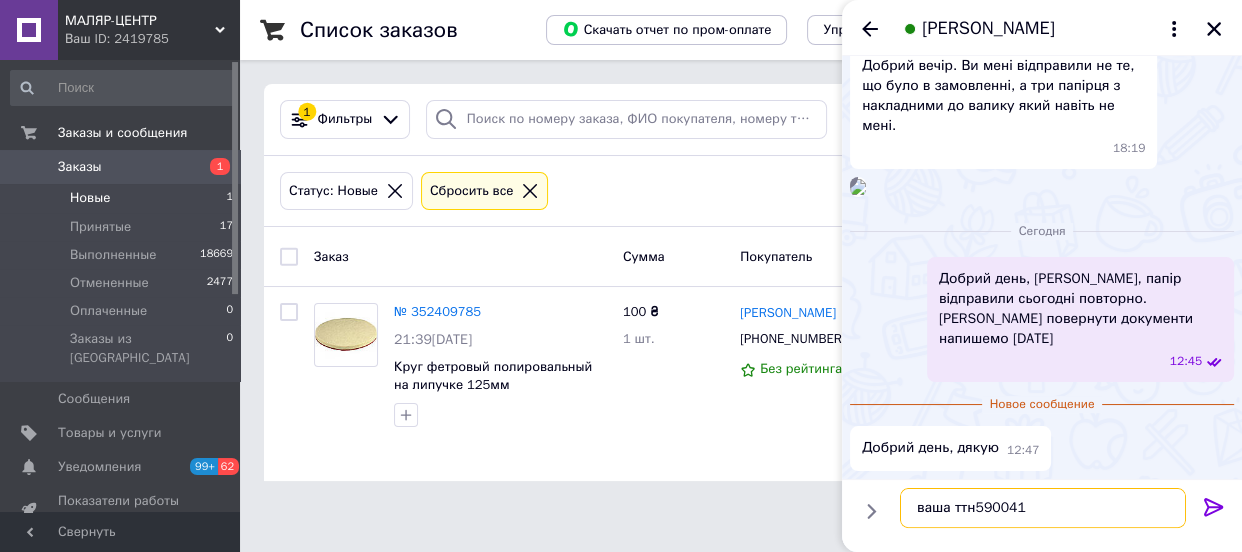 click on "ваша ттн590041" at bounding box center [1043, 508] 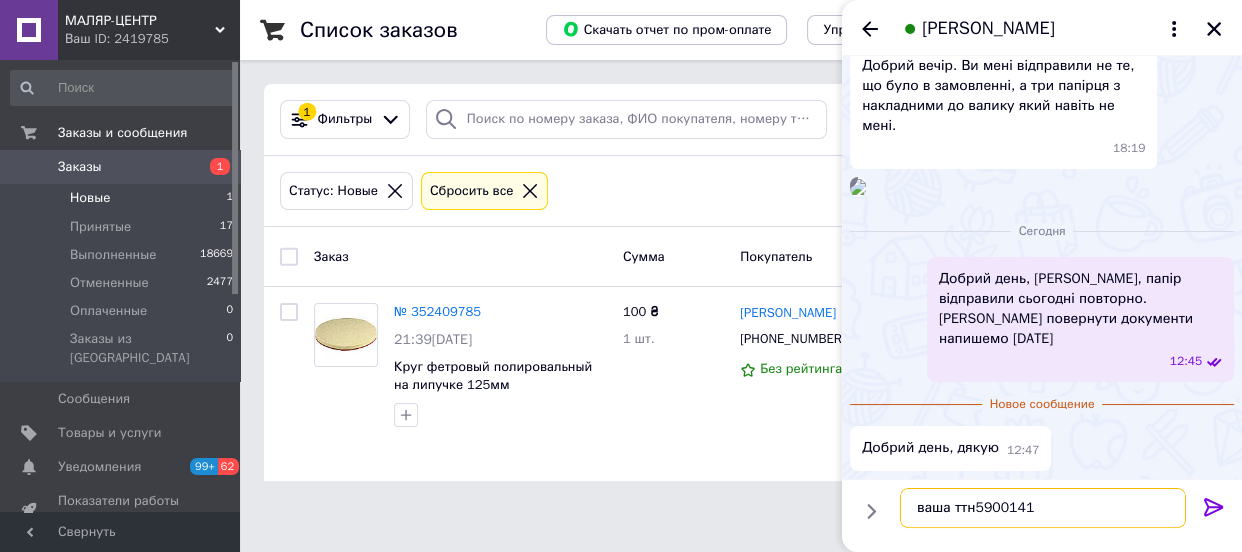 click on "ваша ттн5900141" at bounding box center (1043, 508) 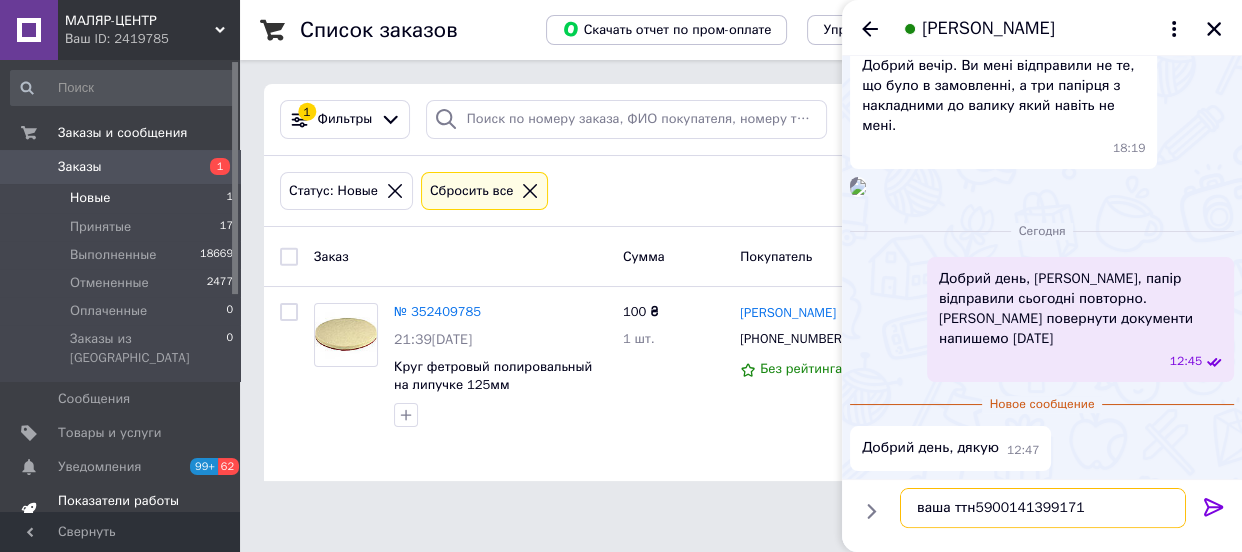 type on "ваша ттн59001413991710" 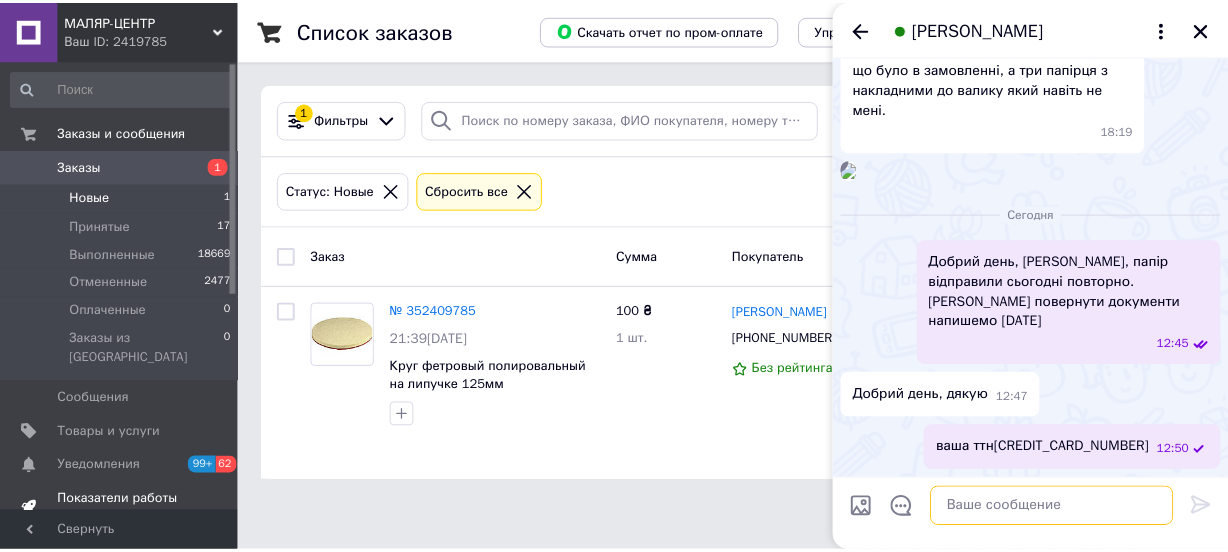 scroll, scrollTop: 662, scrollLeft: 0, axis: vertical 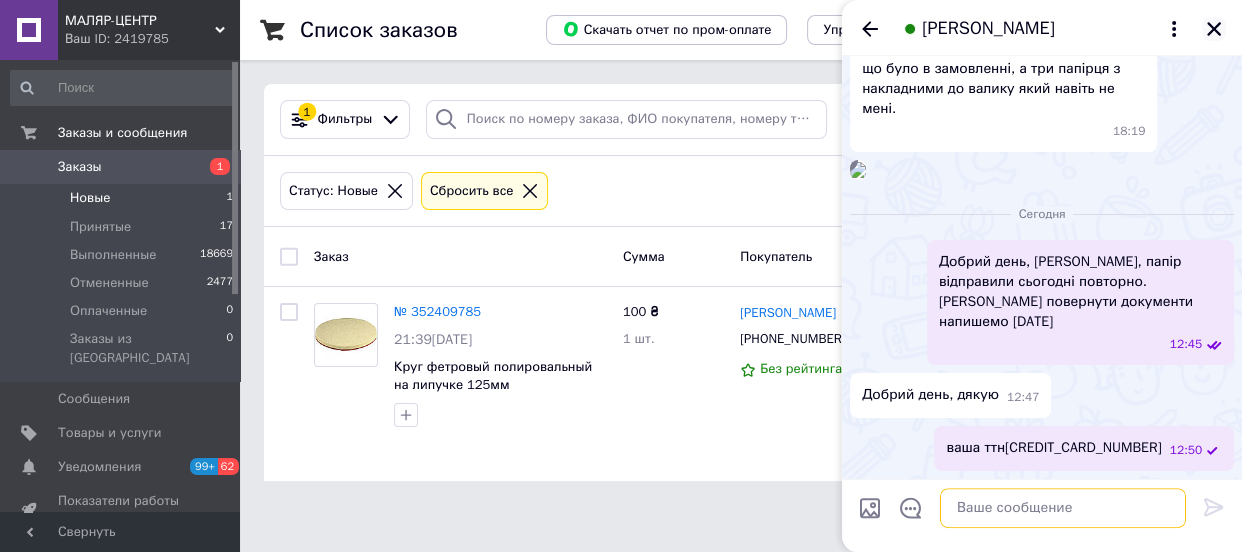 type 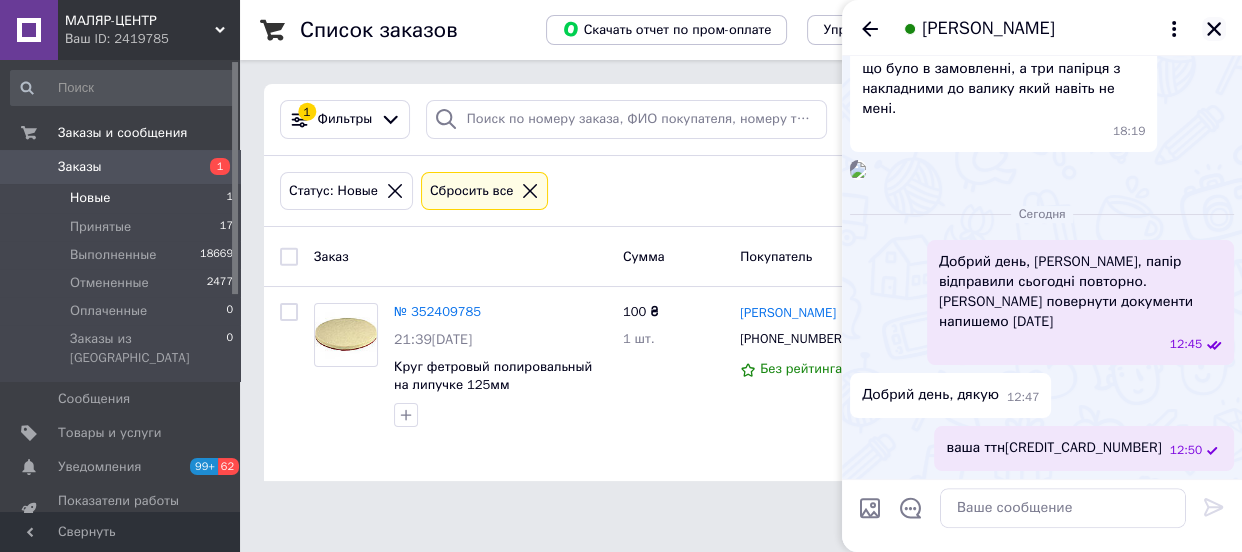 click 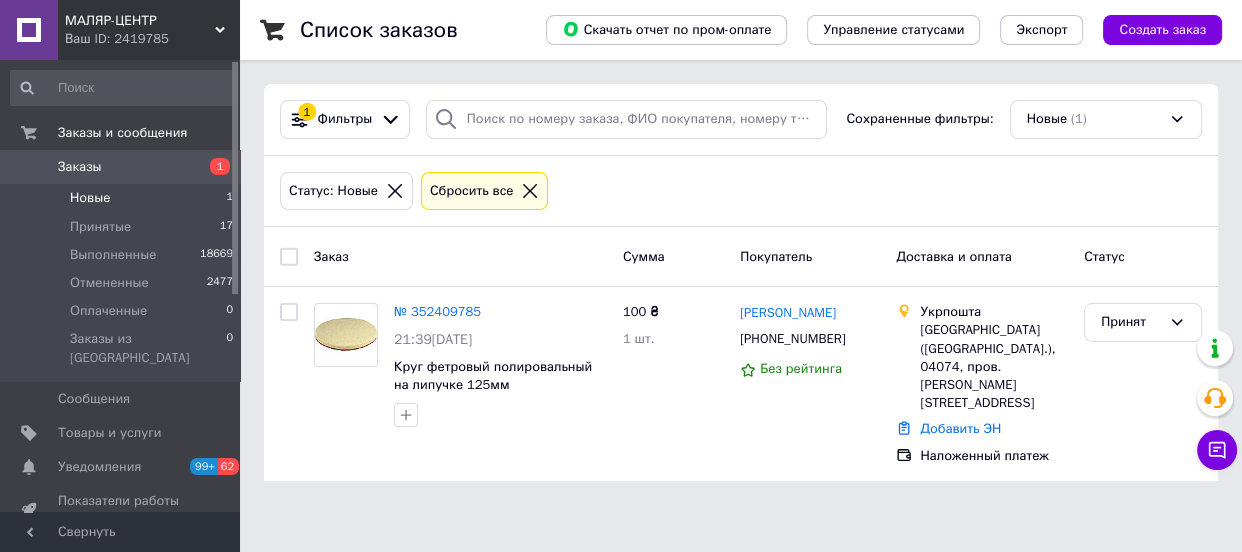 click on "Список заказов   Скачать отчет по пром-оплате Управление статусами Экспорт Создать заказ 1 Фильтры Сохраненные фильтры: Новые (1) Статус: Новые Сбросить все Заказ Сумма Покупатель Доставка и оплата Статус № 352409785 21:39, 12.07.2025 Круг фетровый полировальный на липучке 125мм 100 ₴ 1 шт. Дмитро Присяжний +380633342595 Без рейтинга Укрпошта Киев (Киевская обл.), 04074, пров. Червиновський, 2В Добавить ЭН Наложенный платеж Принят" at bounding box center [741, 252] 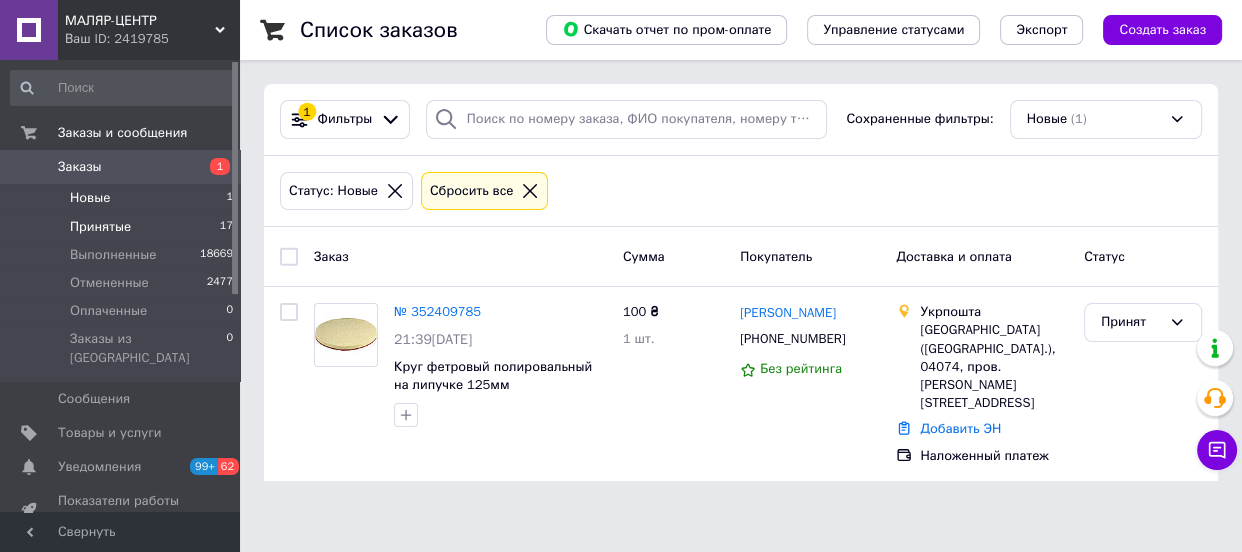 click on "Принятые" at bounding box center [100, 227] 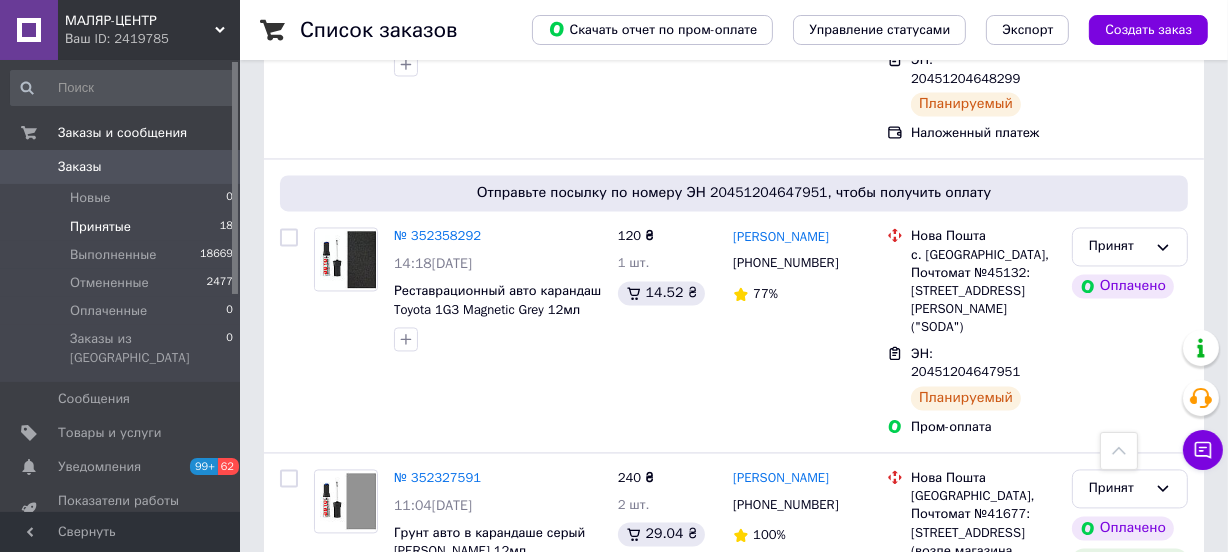 scroll, scrollTop: 3454, scrollLeft: 0, axis: vertical 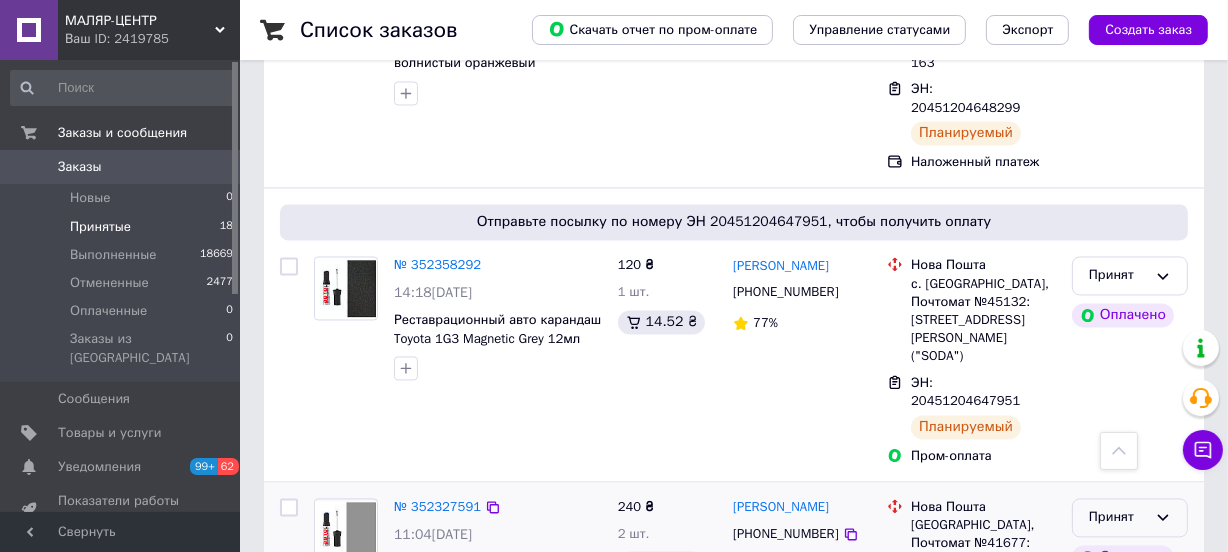 click on "Принят" at bounding box center [1130, 517] 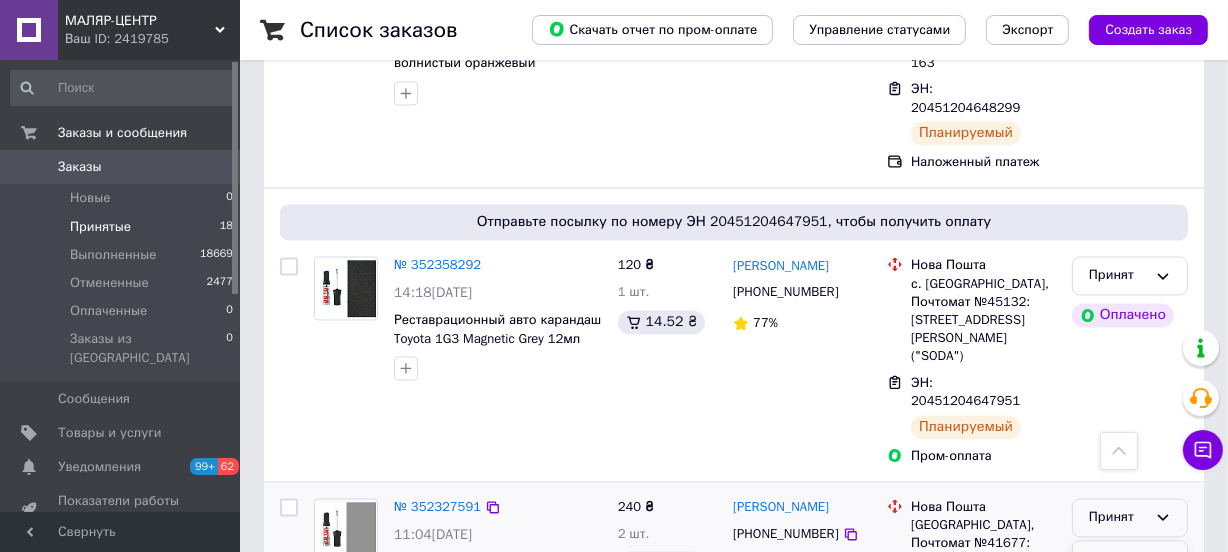 click on "Выполнен" at bounding box center [1130, 559] 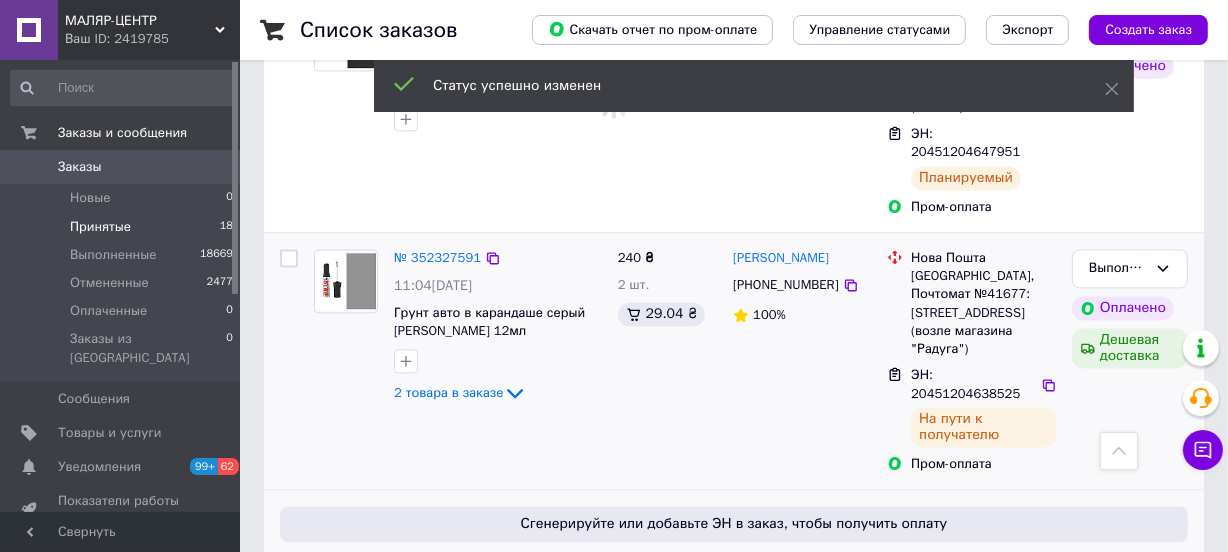 scroll, scrollTop: 3704, scrollLeft: 0, axis: vertical 